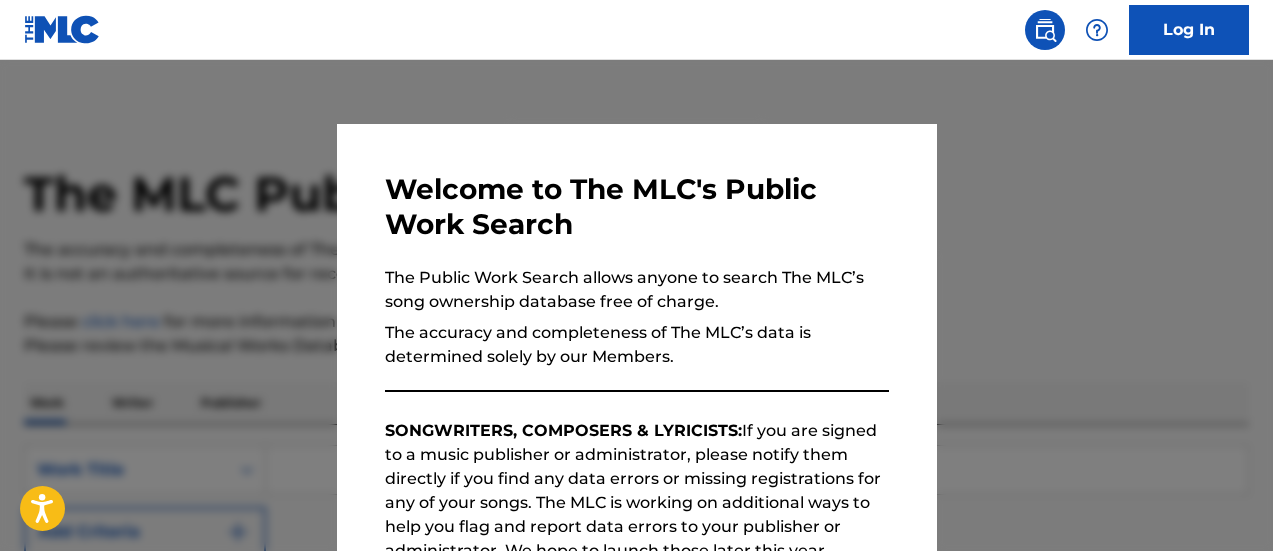 scroll, scrollTop: 0, scrollLeft: 0, axis: both 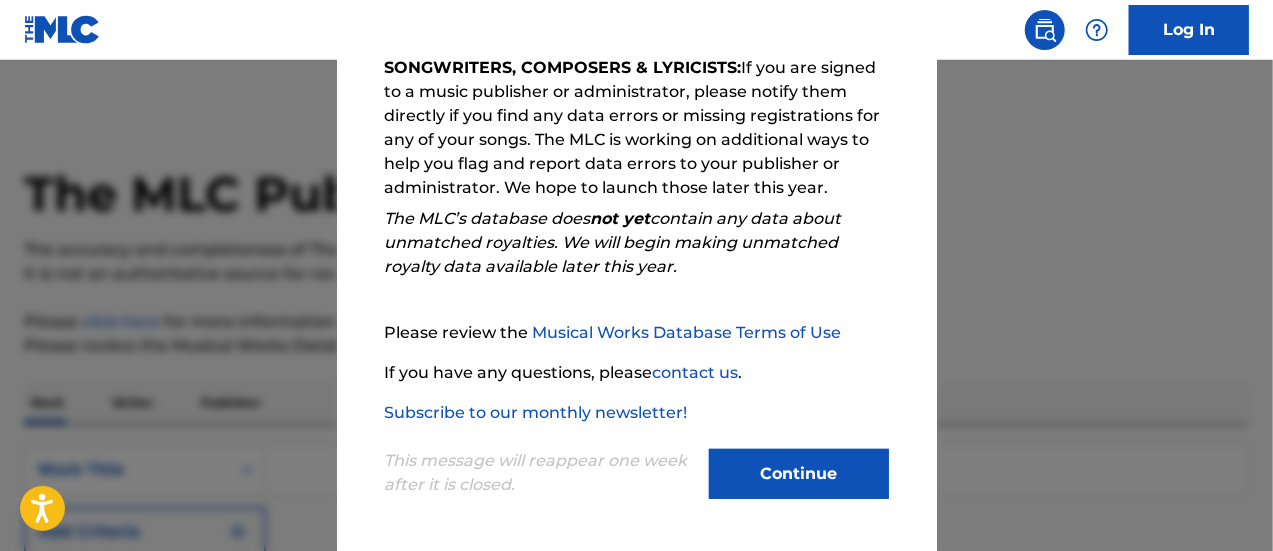 click on "Continue" at bounding box center [799, 474] 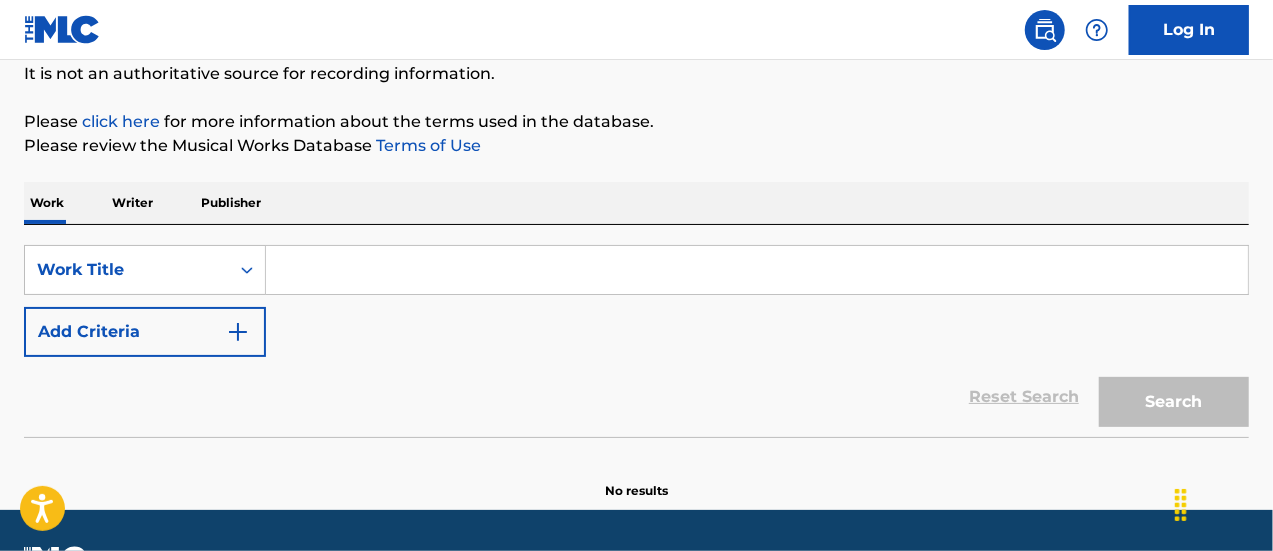 scroll, scrollTop: 254, scrollLeft: 0, axis: vertical 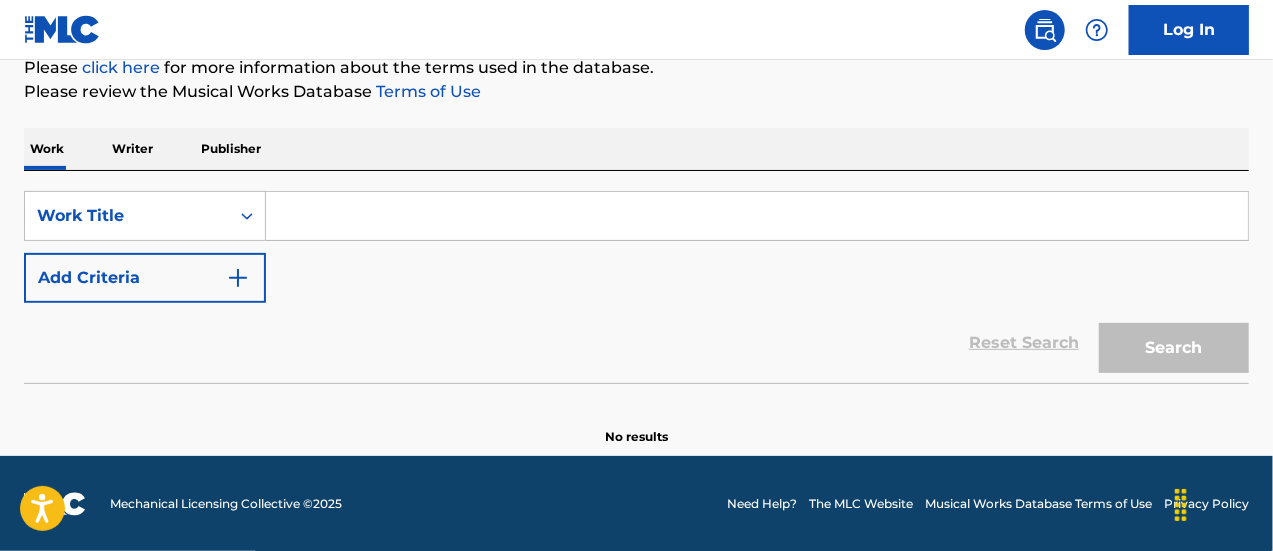 click at bounding box center (757, 216) 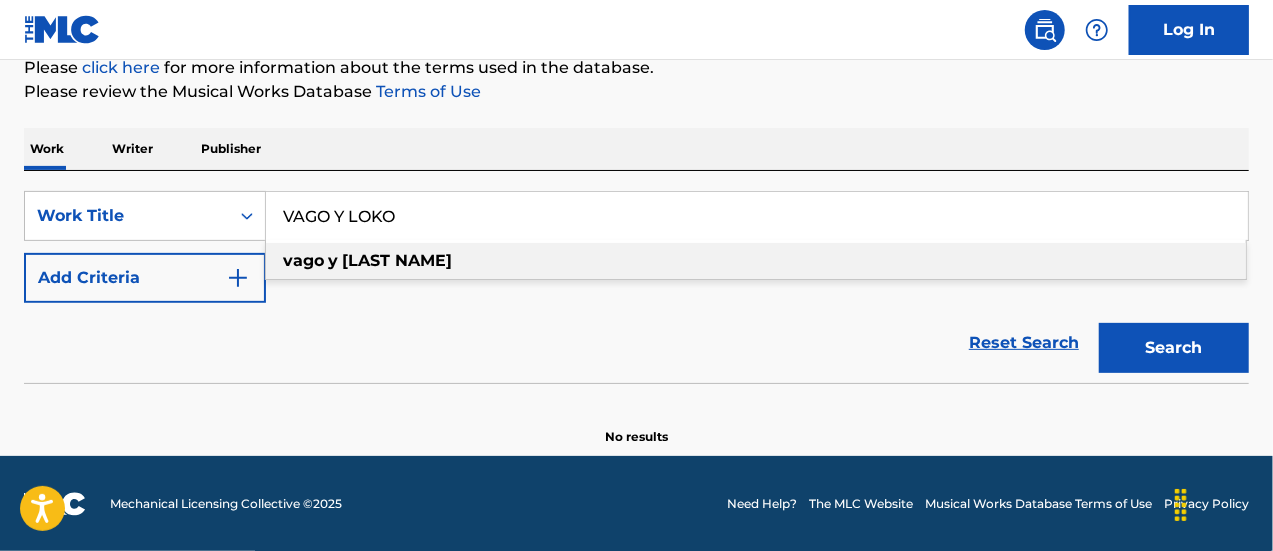 type on "VAGO Y LOKO" 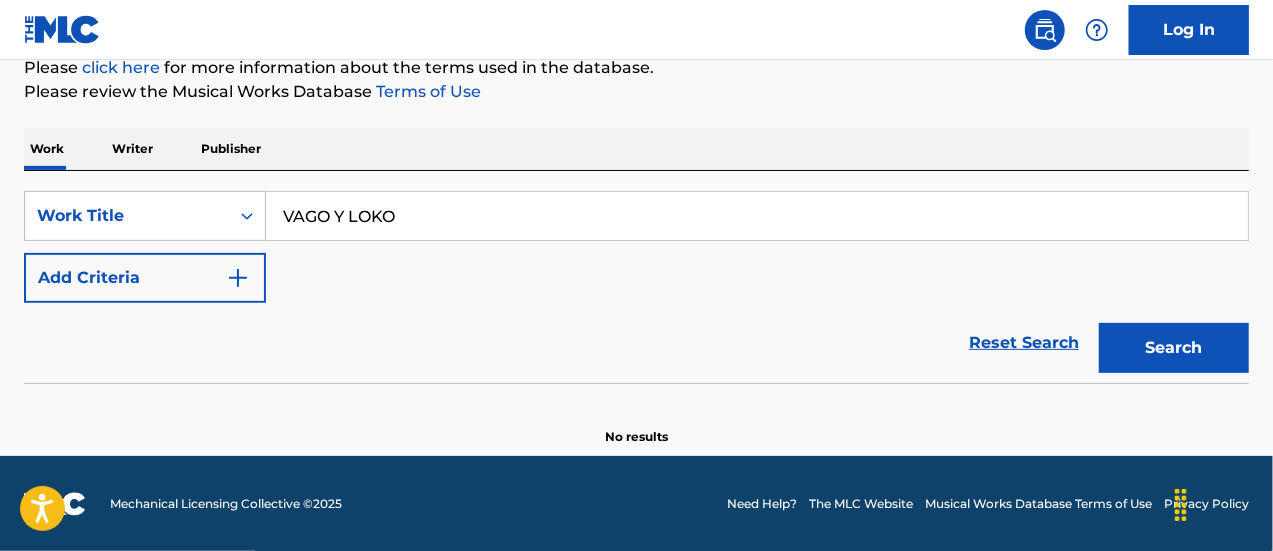 click on "Search" at bounding box center [1174, 348] 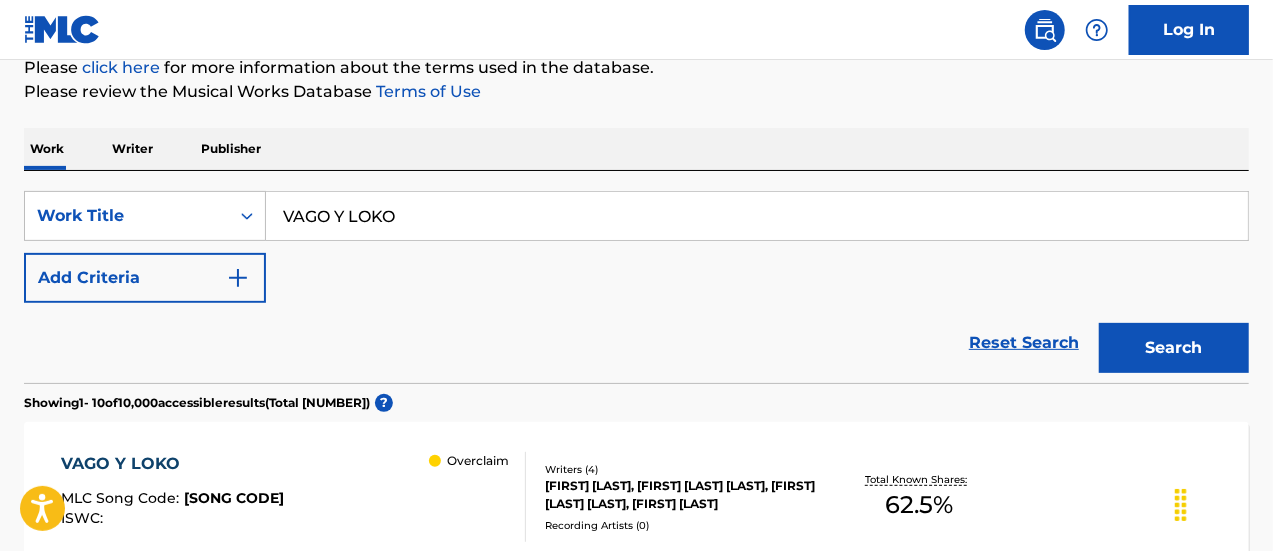 click at bounding box center [238, 278] 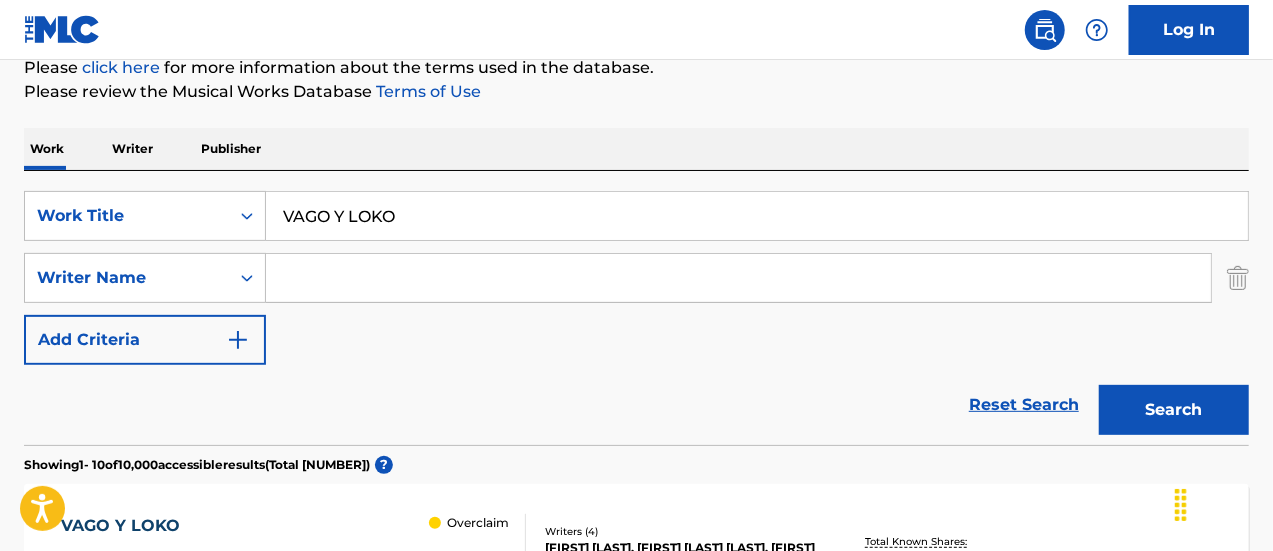 click at bounding box center (738, 278) 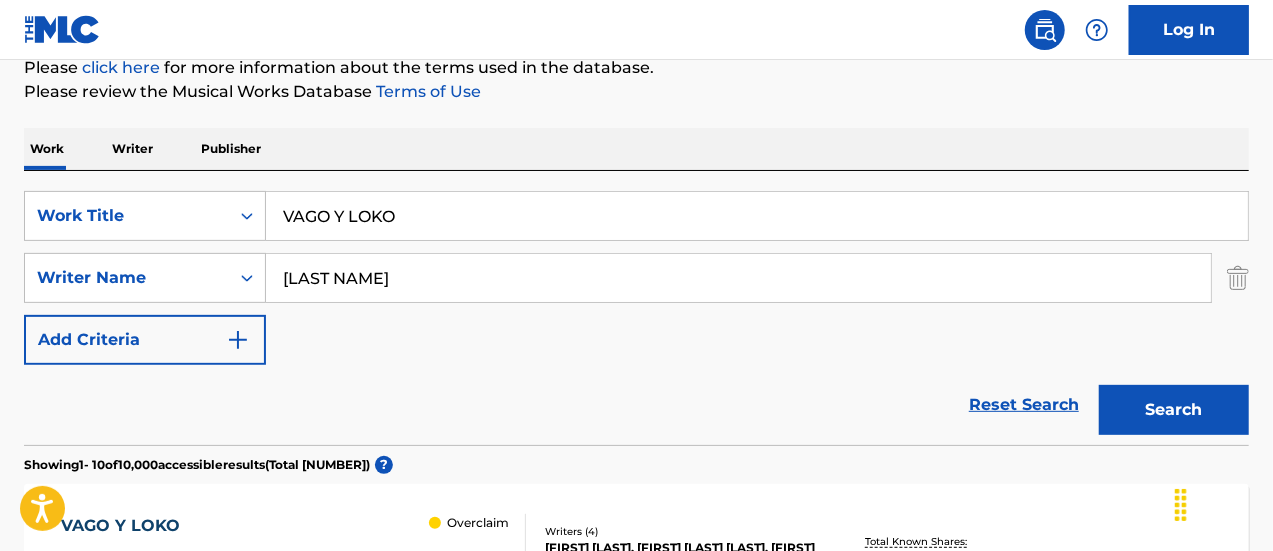 type on "[LAST NAME]" 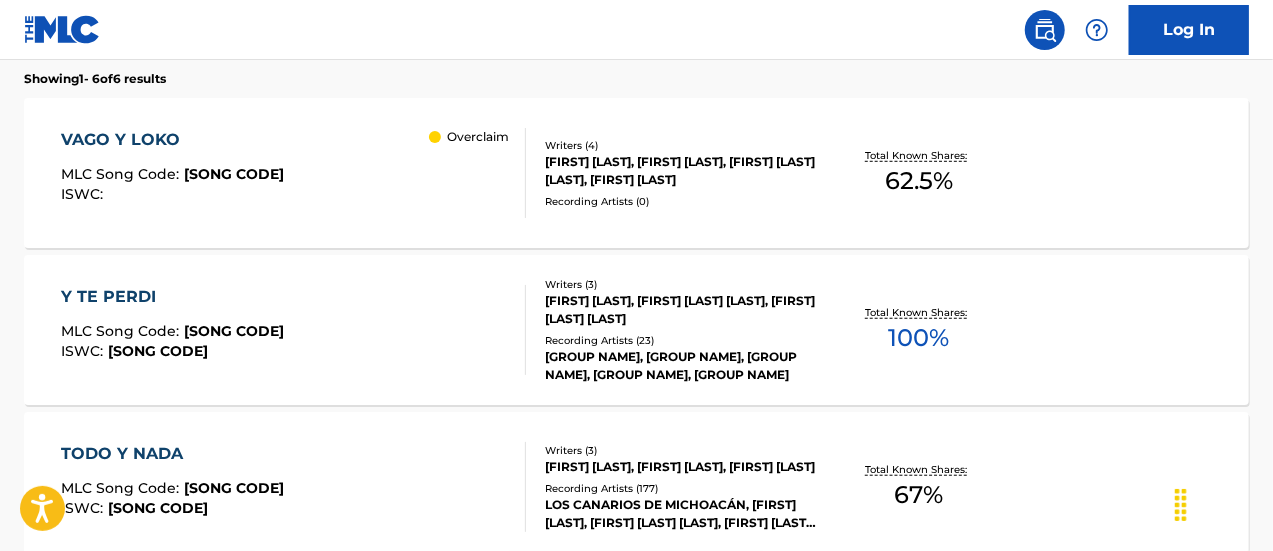 scroll, scrollTop: 621, scrollLeft: 0, axis: vertical 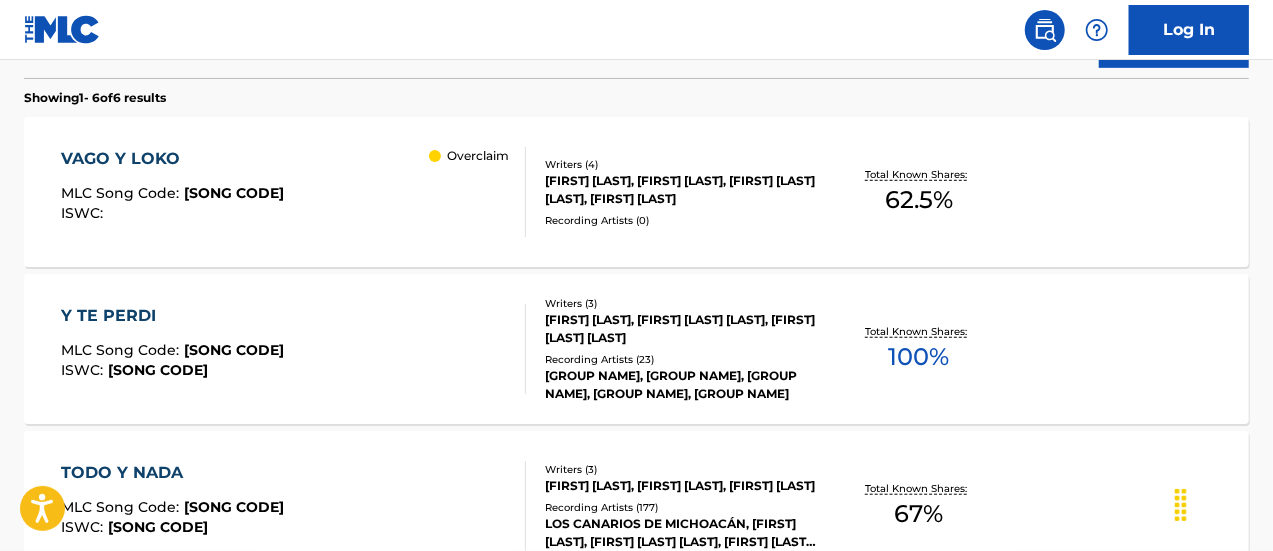 click on "Writers ( 4 ) [FIRST] [LAST], [FIRST] [LAST], [FIRST] [LAST] [LAST], [FIRST] [LAST] Recording Artists ( 0 )" at bounding box center [671, 192] 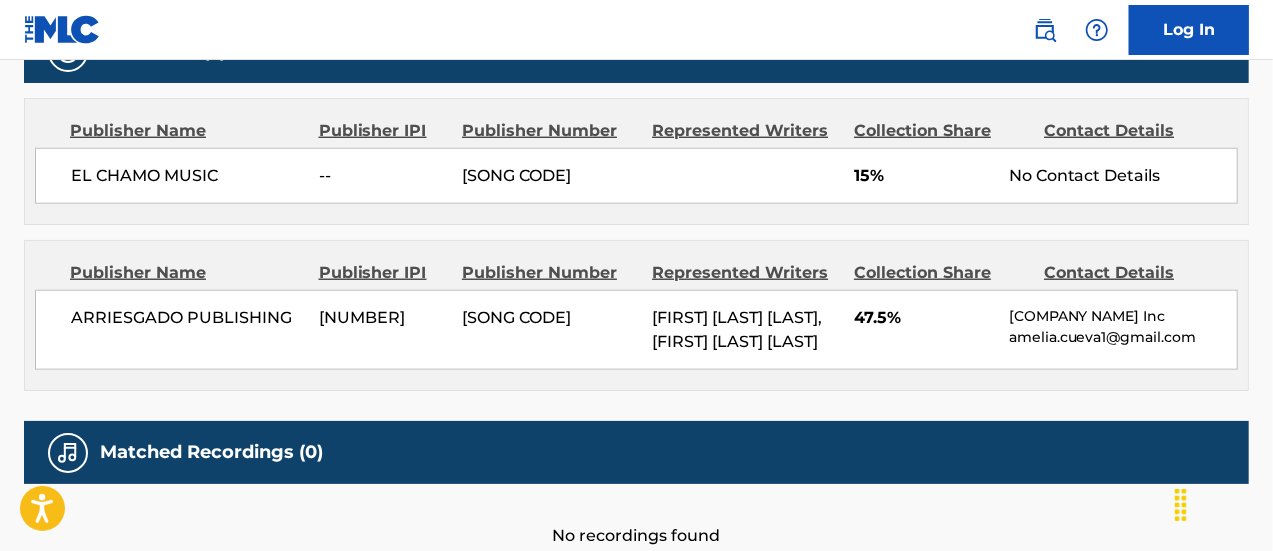 scroll, scrollTop: 1000, scrollLeft: 0, axis: vertical 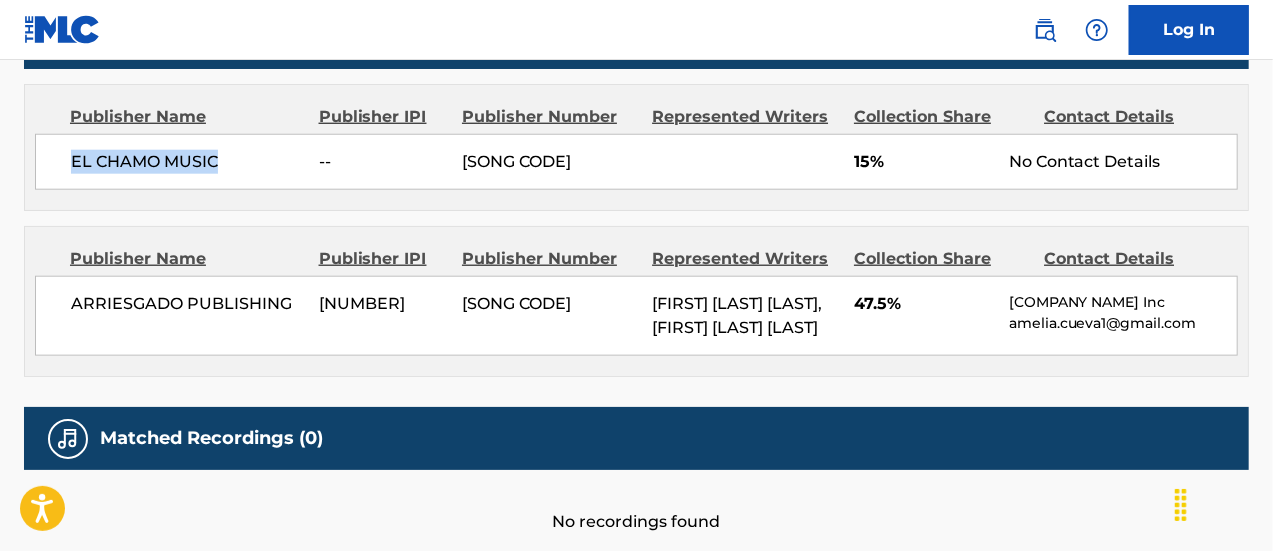 drag, startPoint x: 74, startPoint y: 160, endPoint x: 238, endPoint y: 151, distance: 164.24677 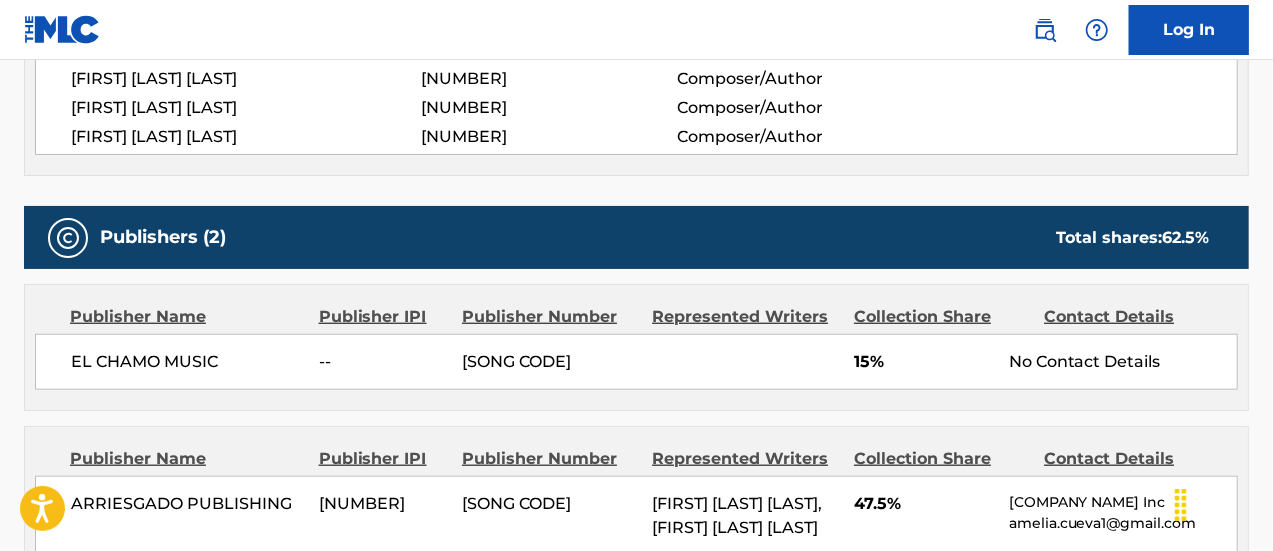 scroll, scrollTop: 900, scrollLeft: 0, axis: vertical 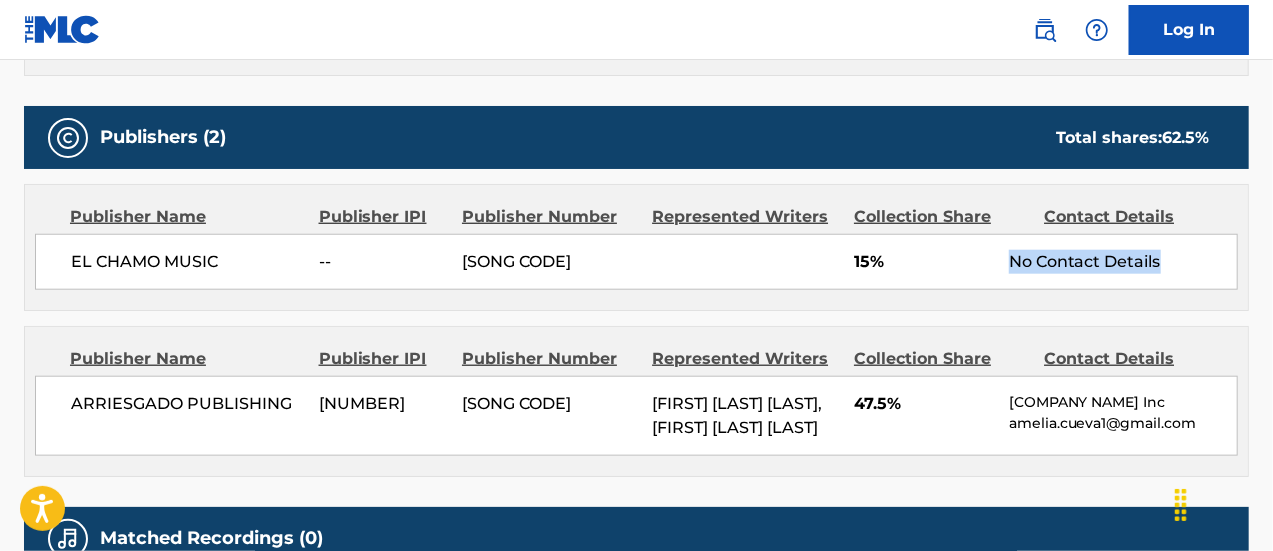 drag, startPoint x: 1004, startPoint y: 269, endPoint x: 1176, endPoint y: 249, distance: 173.15889 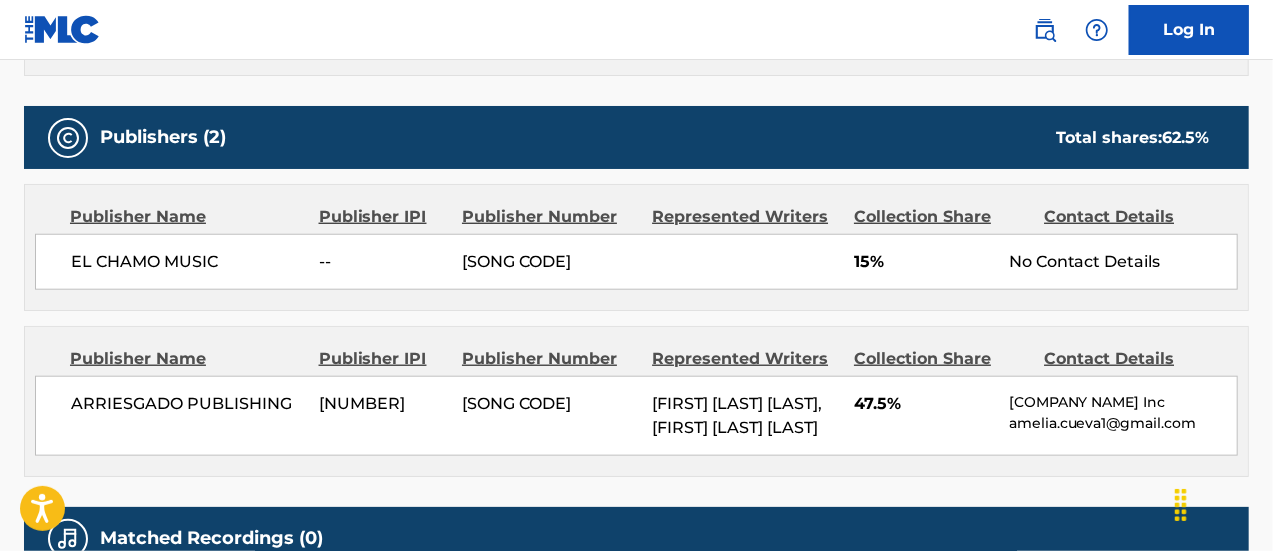 click on "15%" at bounding box center (924, 262) 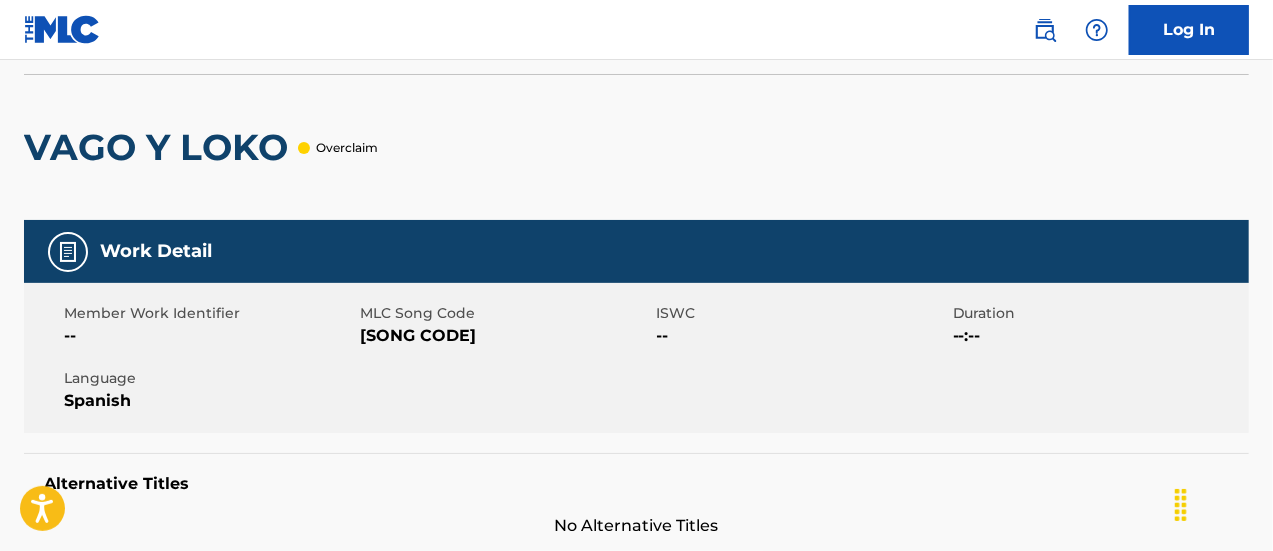scroll, scrollTop: 0, scrollLeft: 0, axis: both 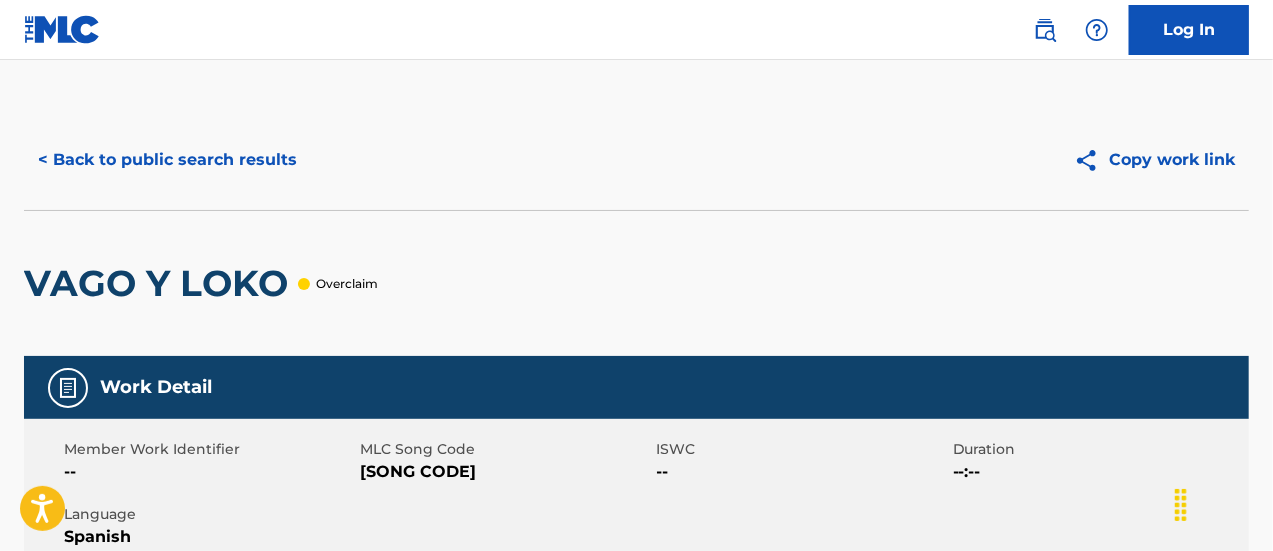 click on "< Back to public search results" at bounding box center (167, 160) 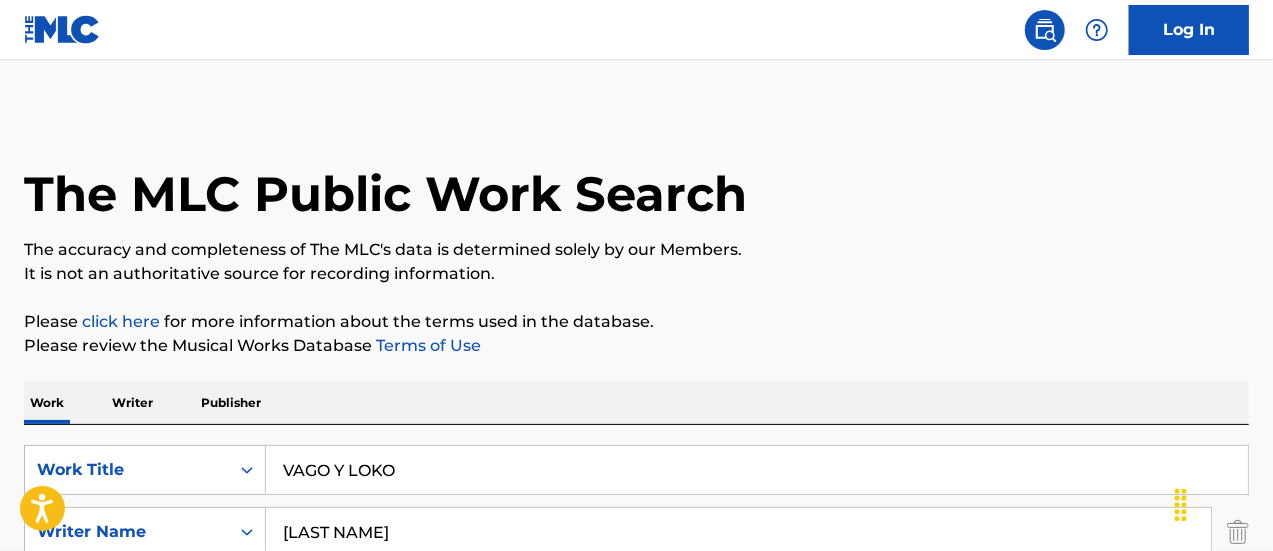 scroll, scrollTop: 200, scrollLeft: 0, axis: vertical 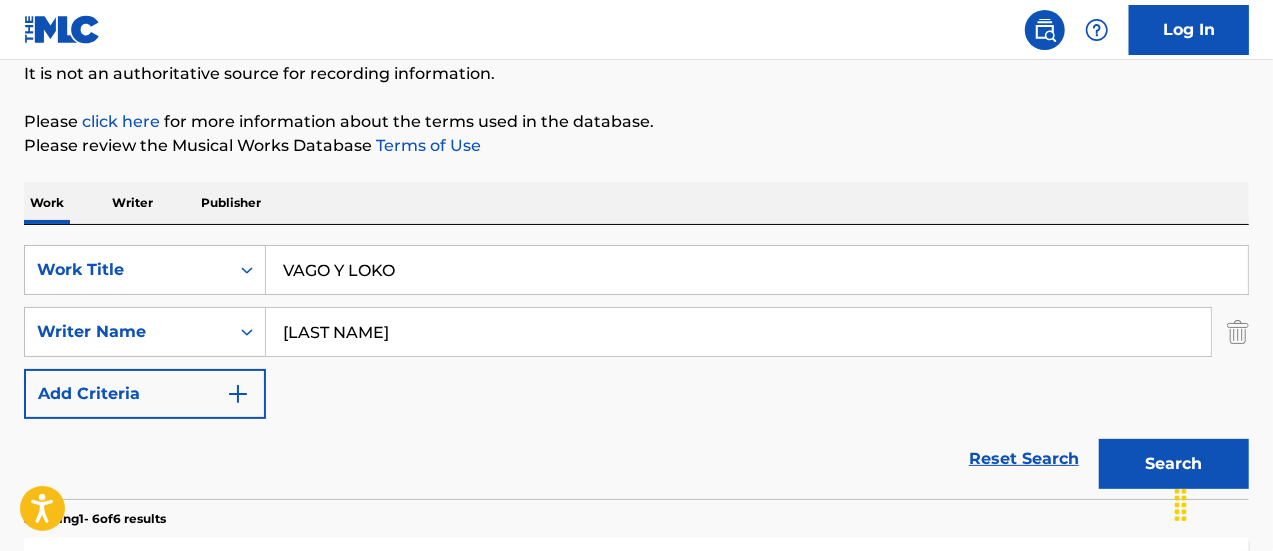 click on "[LAST NAME]" at bounding box center [738, 332] 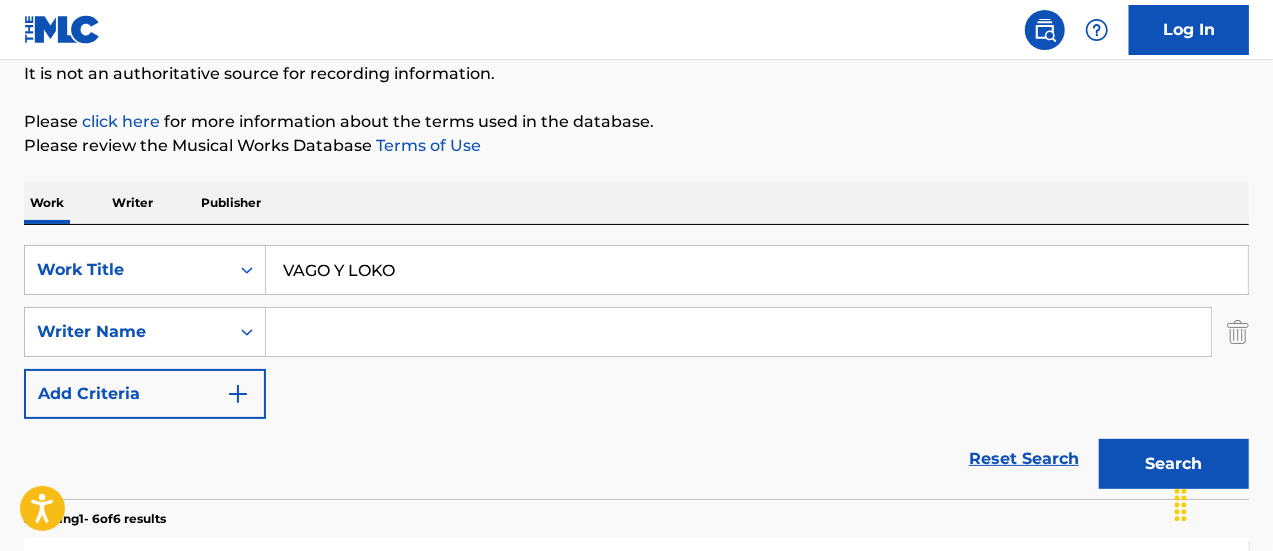 type 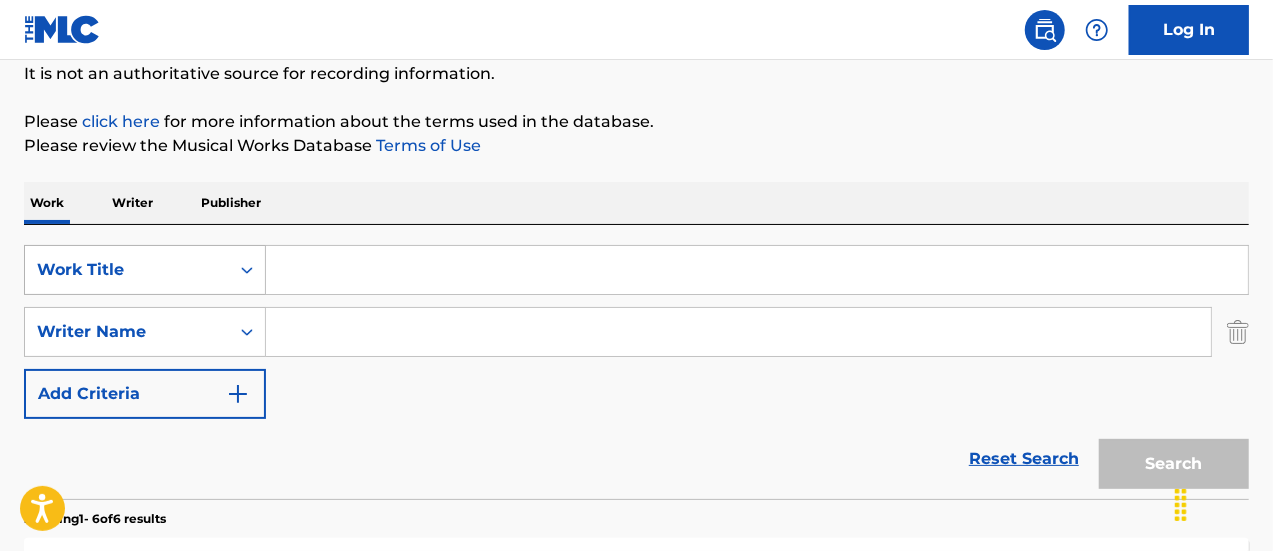 type 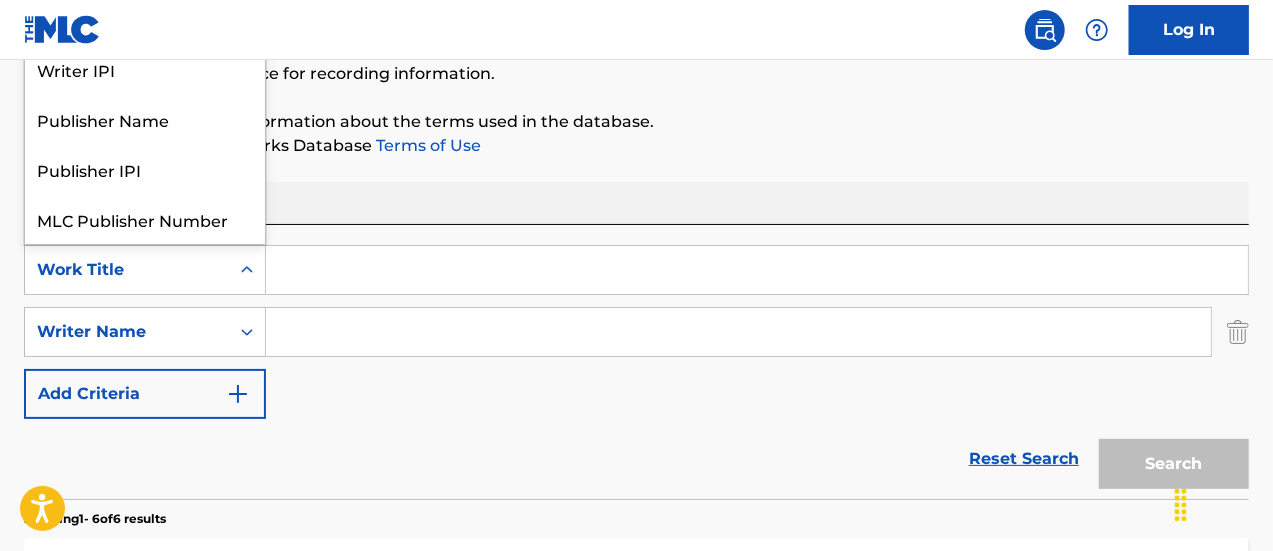 click on "Work Title" at bounding box center (127, 270) 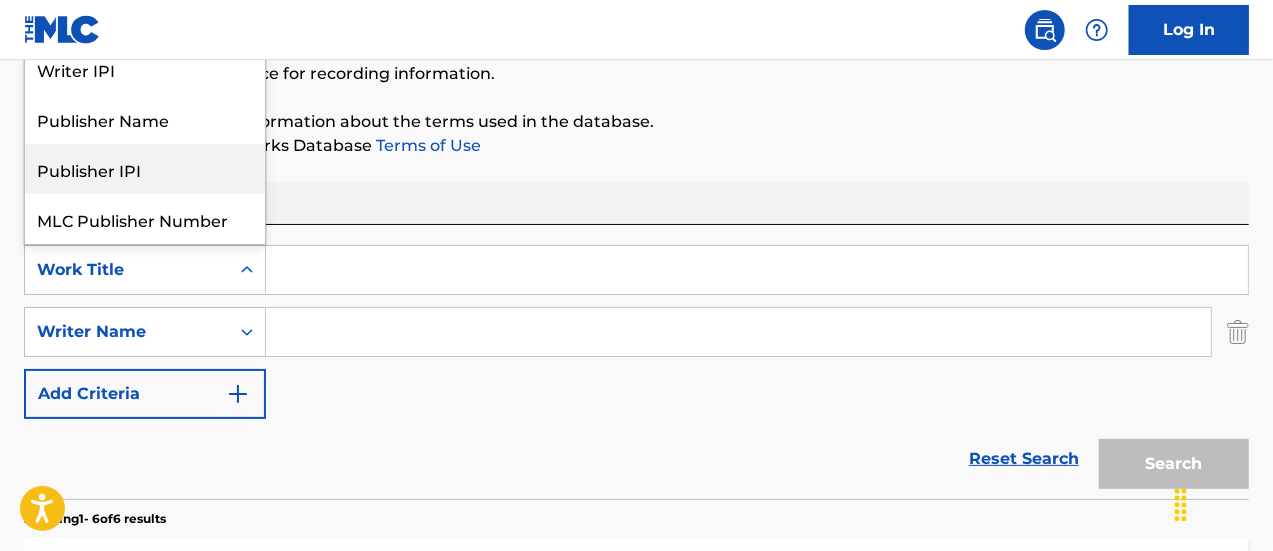 scroll, scrollTop: 50, scrollLeft: 0, axis: vertical 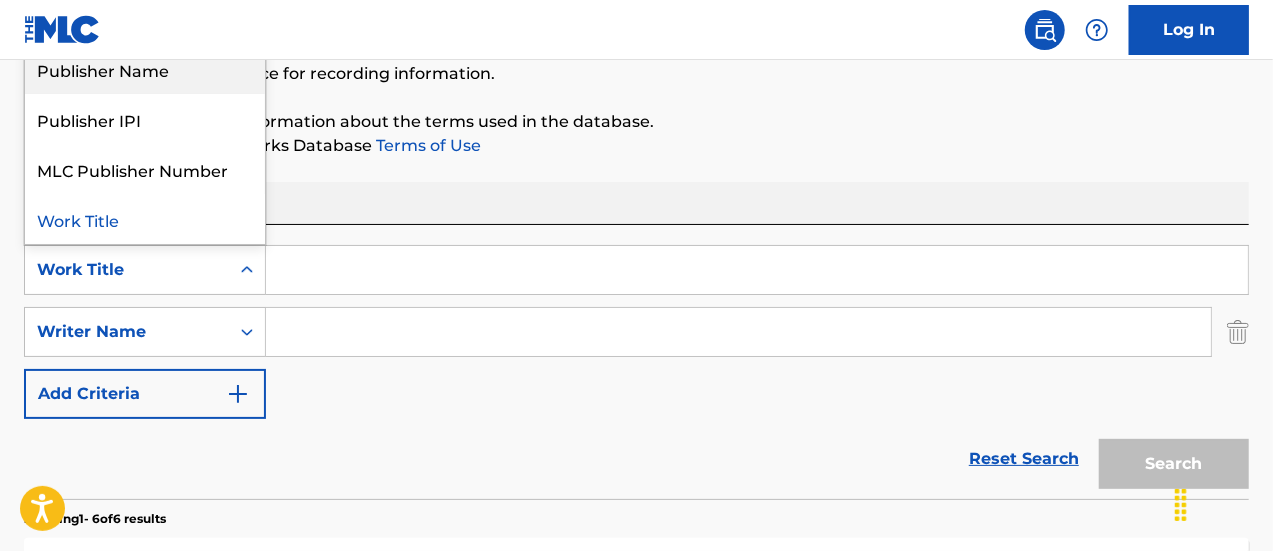 click on "Publisher Name" at bounding box center (145, 69) 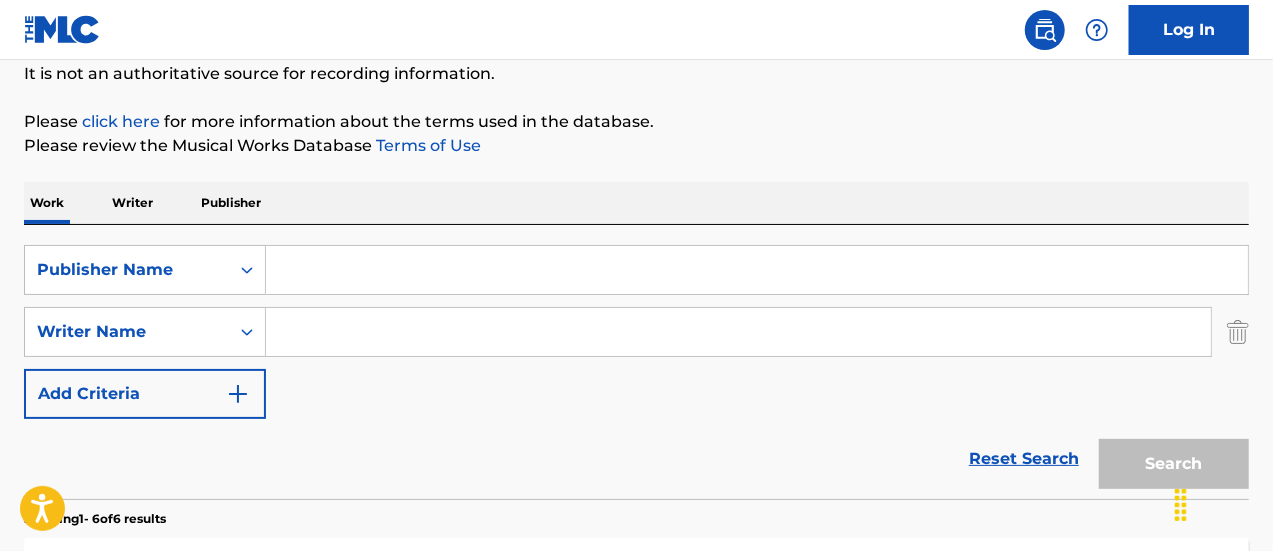 click at bounding box center (757, 270) 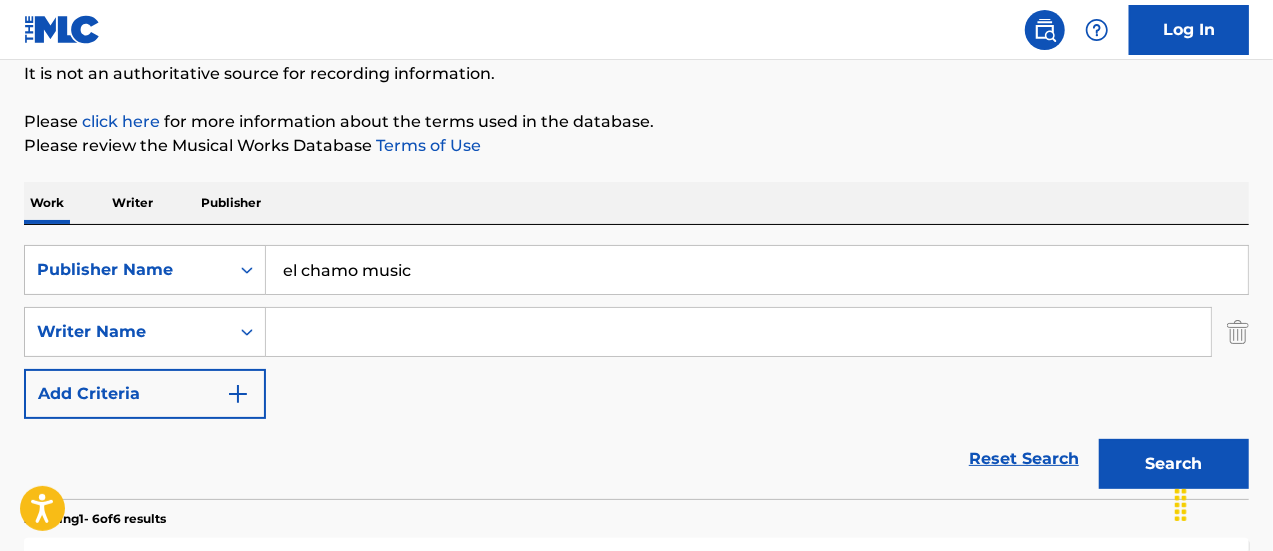 type on "el chamo music" 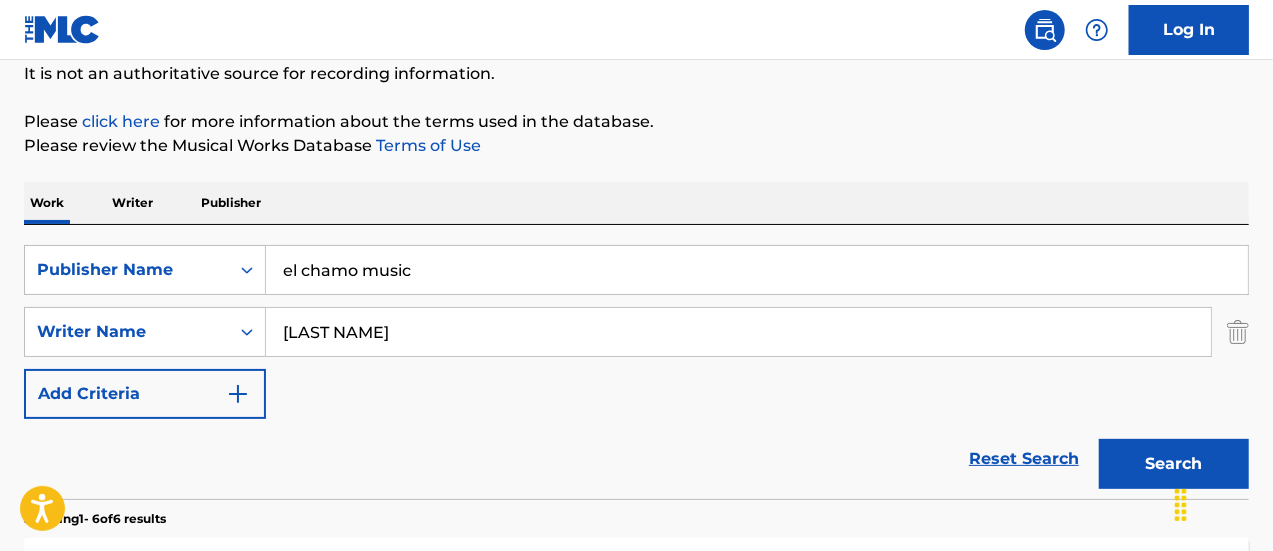 type on "[LAST NAME]" 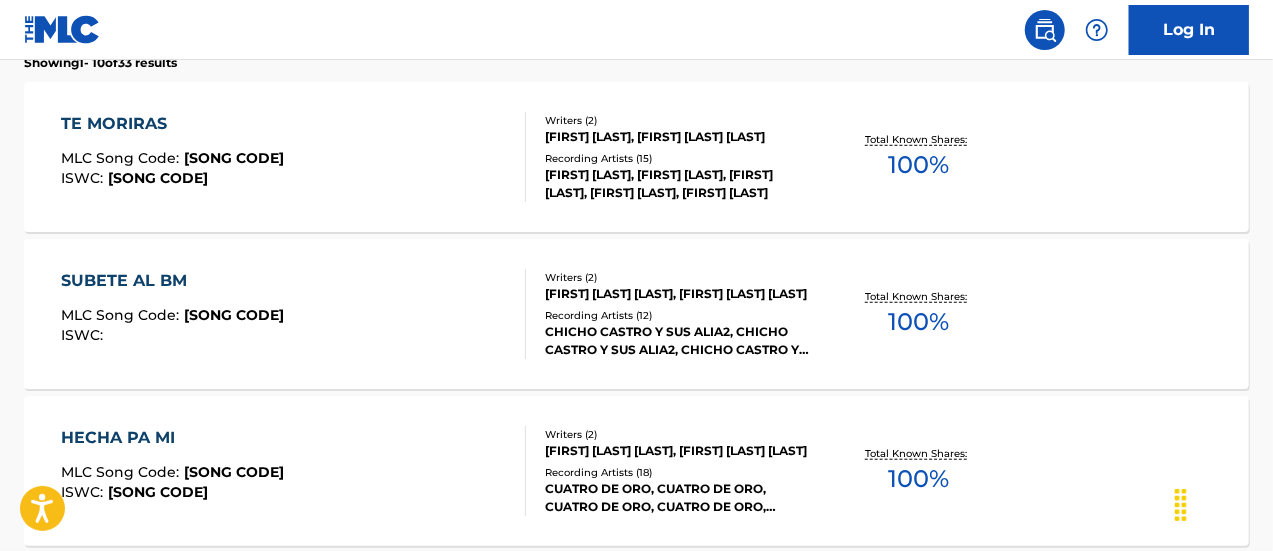 scroll, scrollTop: 700, scrollLeft: 0, axis: vertical 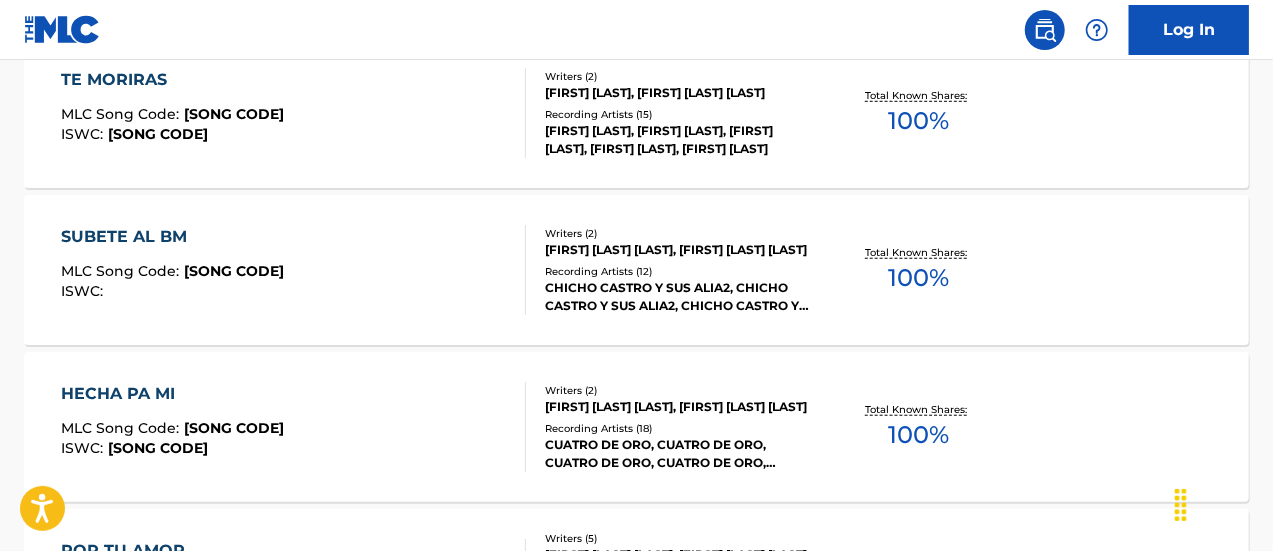 click on "[FIRST] [LAST], [FIRST] [LAST] [LAST]" at bounding box center [681, 93] 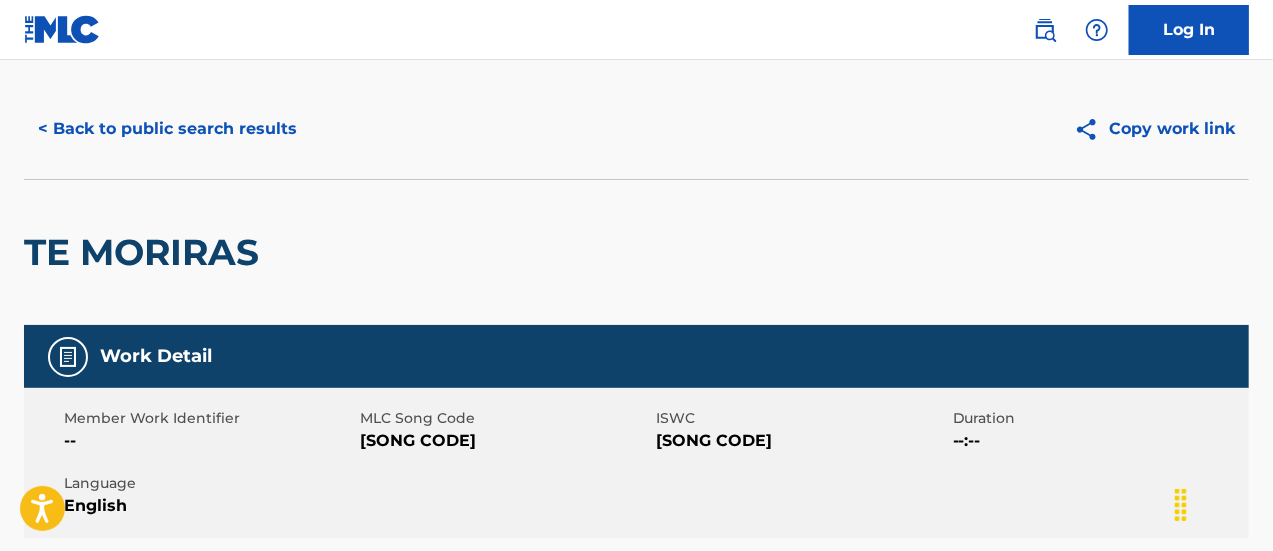 scroll, scrollTop: 0, scrollLeft: 0, axis: both 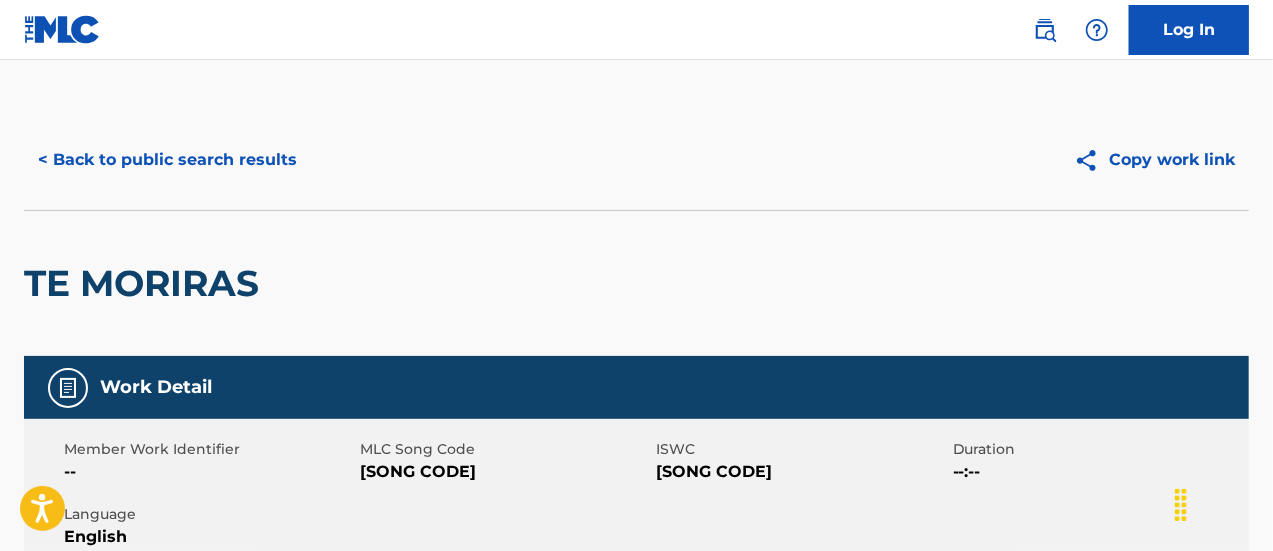 click on "< Back to public search results" at bounding box center [167, 160] 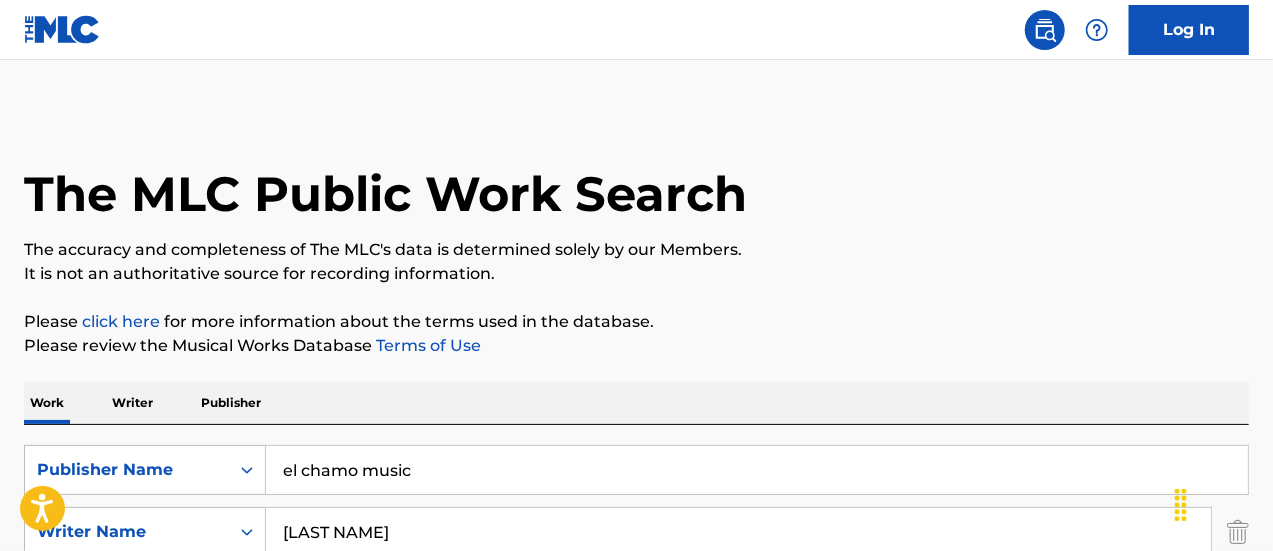 scroll, scrollTop: 814, scrollLeft: 0, axis: vertical 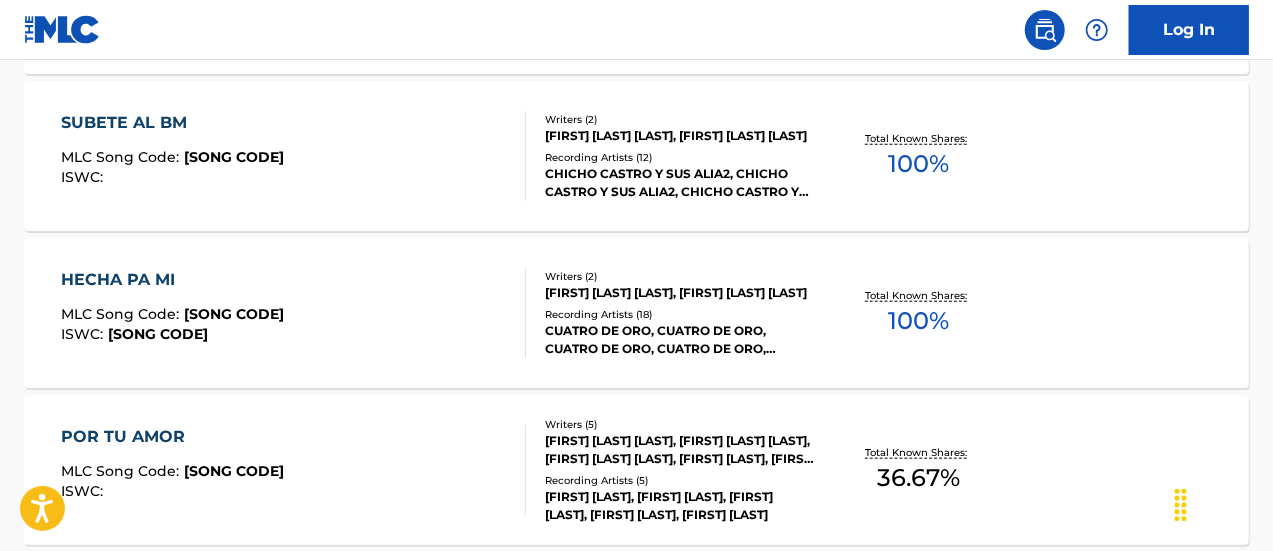 click on "100 %" at bounding box center [919, 321] 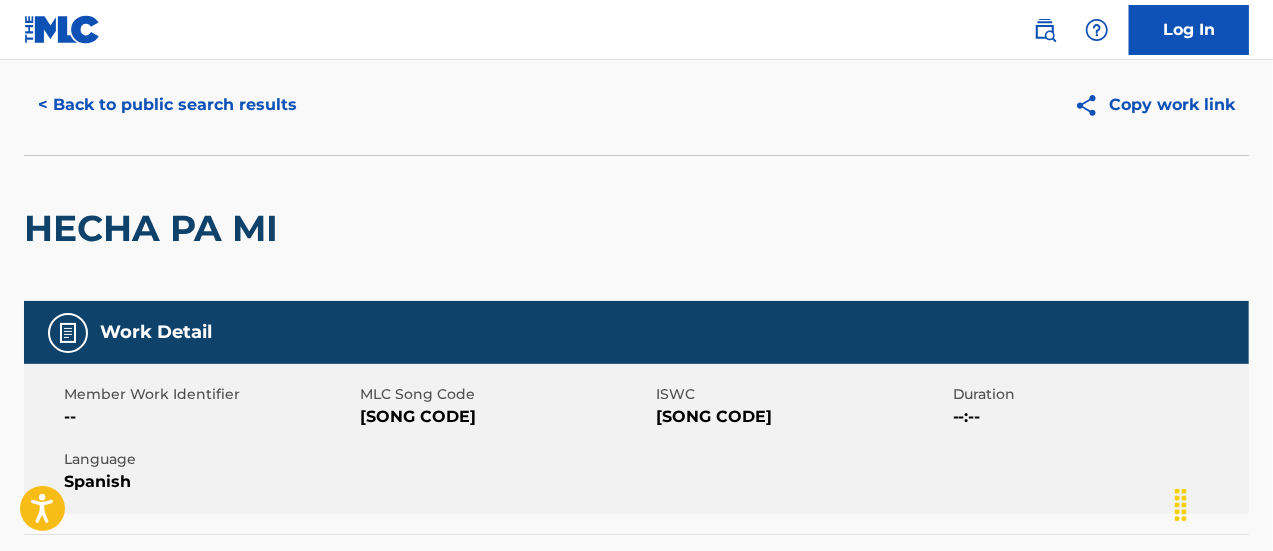 scroll, scrollTop: 0, scrollLeft: 0, axis: both 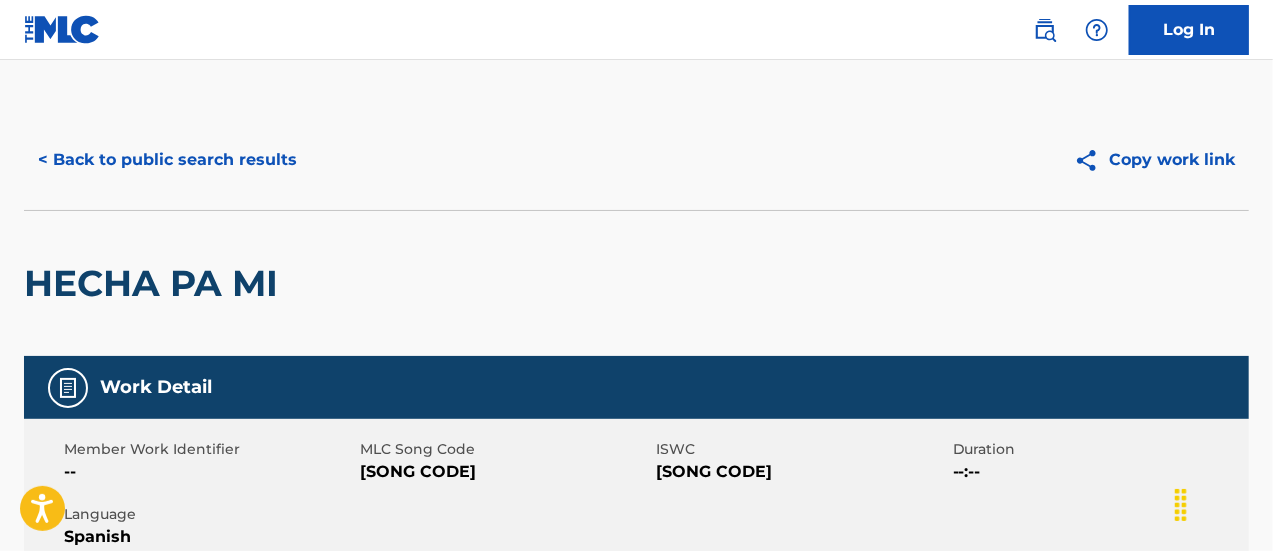 click on "< Back to public search results" at bounding box center (167, 160) 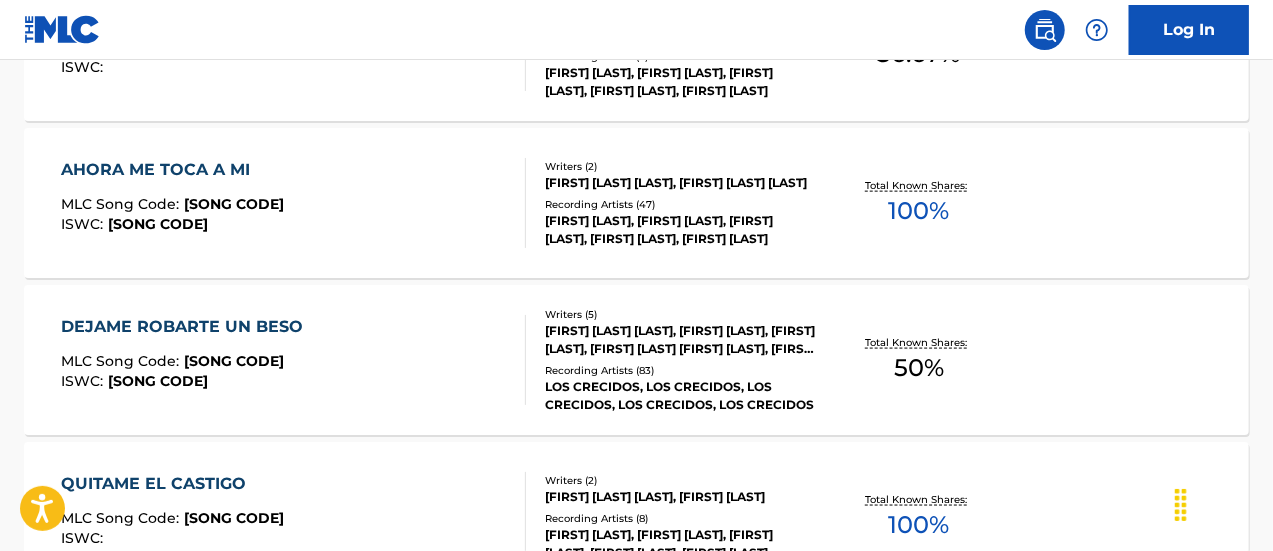 scroll, scrollTop: 1428, scrollLeft: 0, axis: vertical 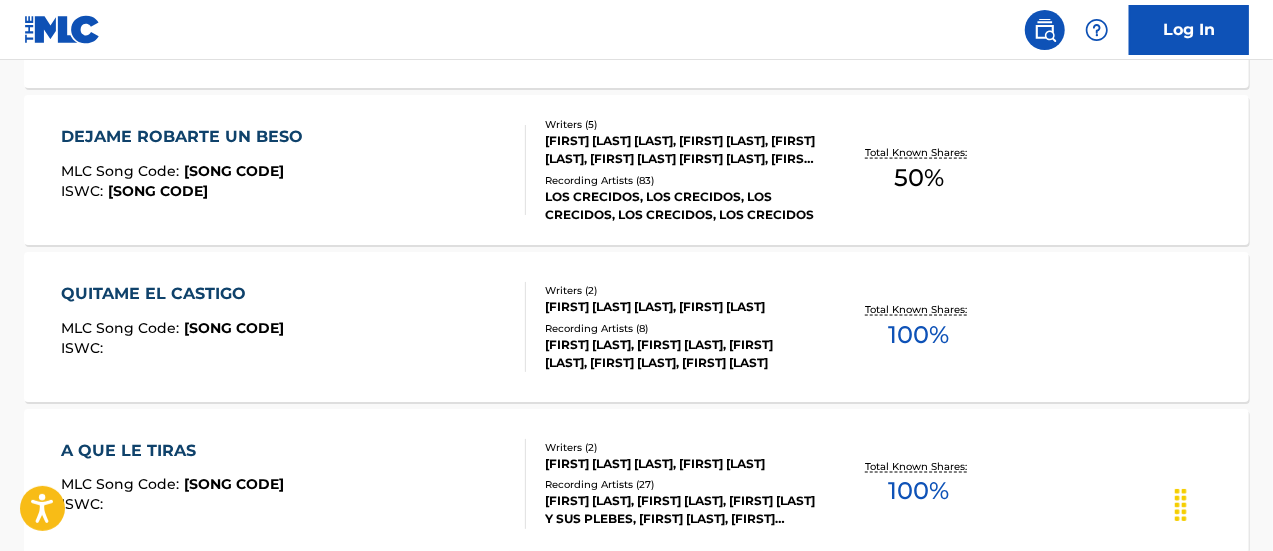 click on "50 %" at bounding box center [919, 178] 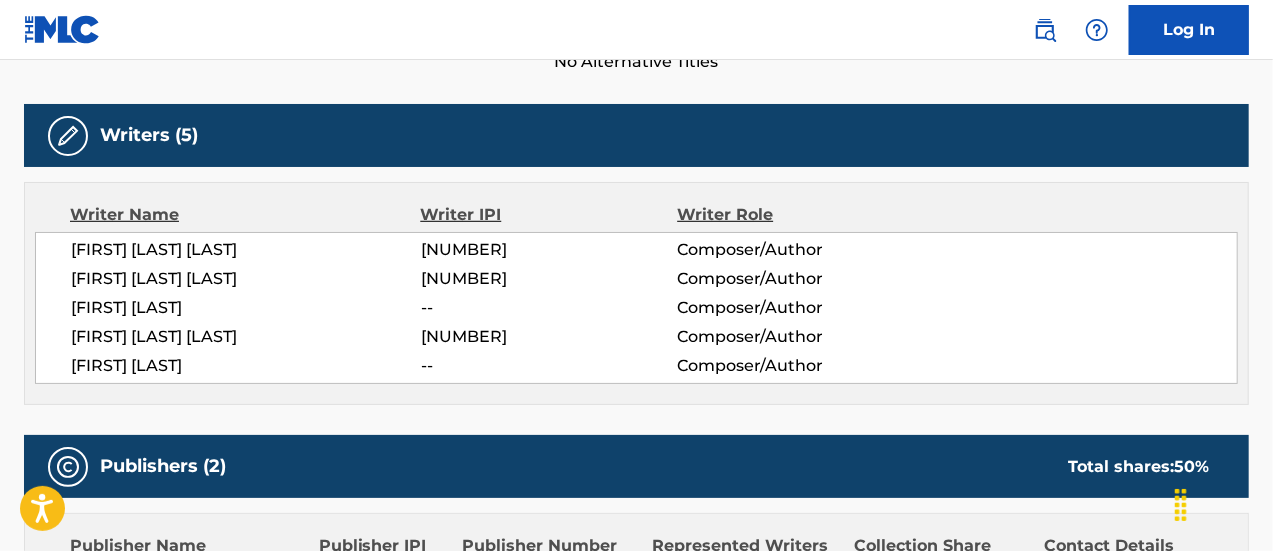 scroll, scrollTop: 900, scrollLeft: 0, axis: vertical 